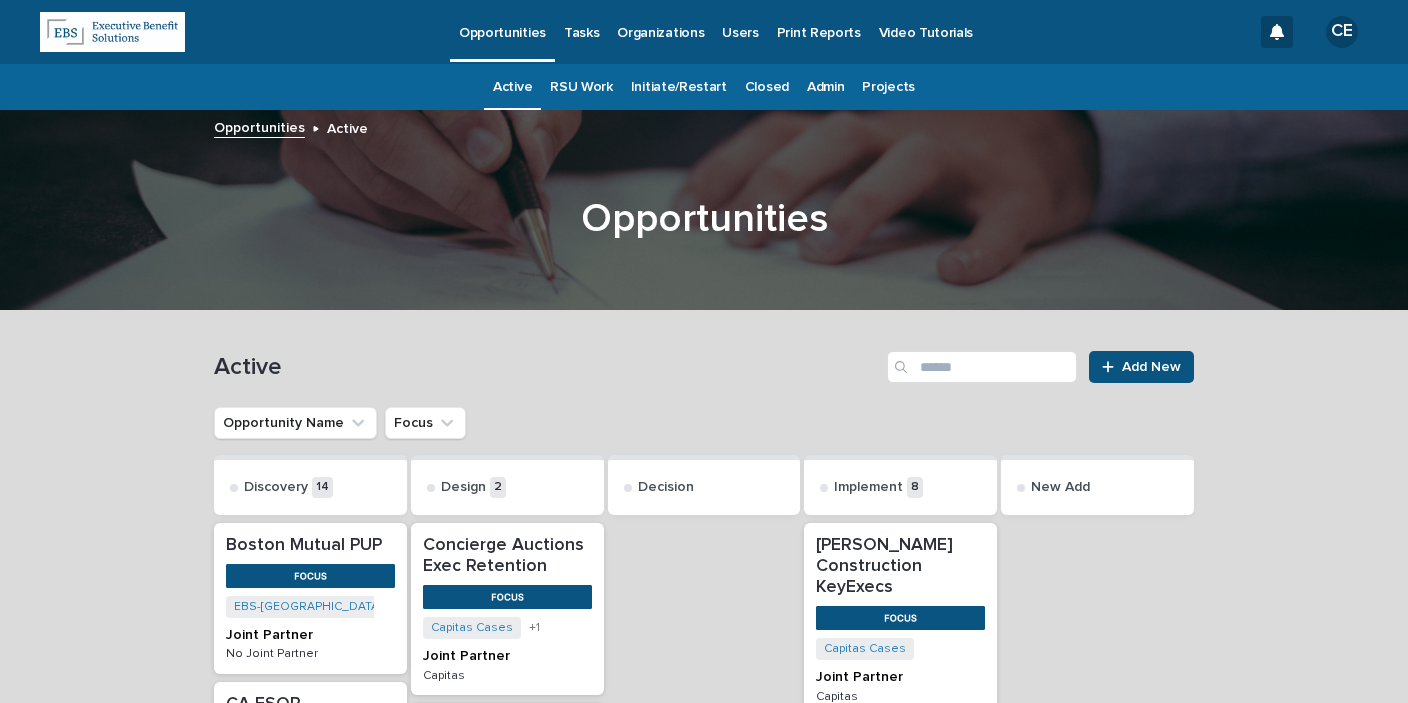 scroll, scrollTop: 0, scrollLeft: 0, axis: both 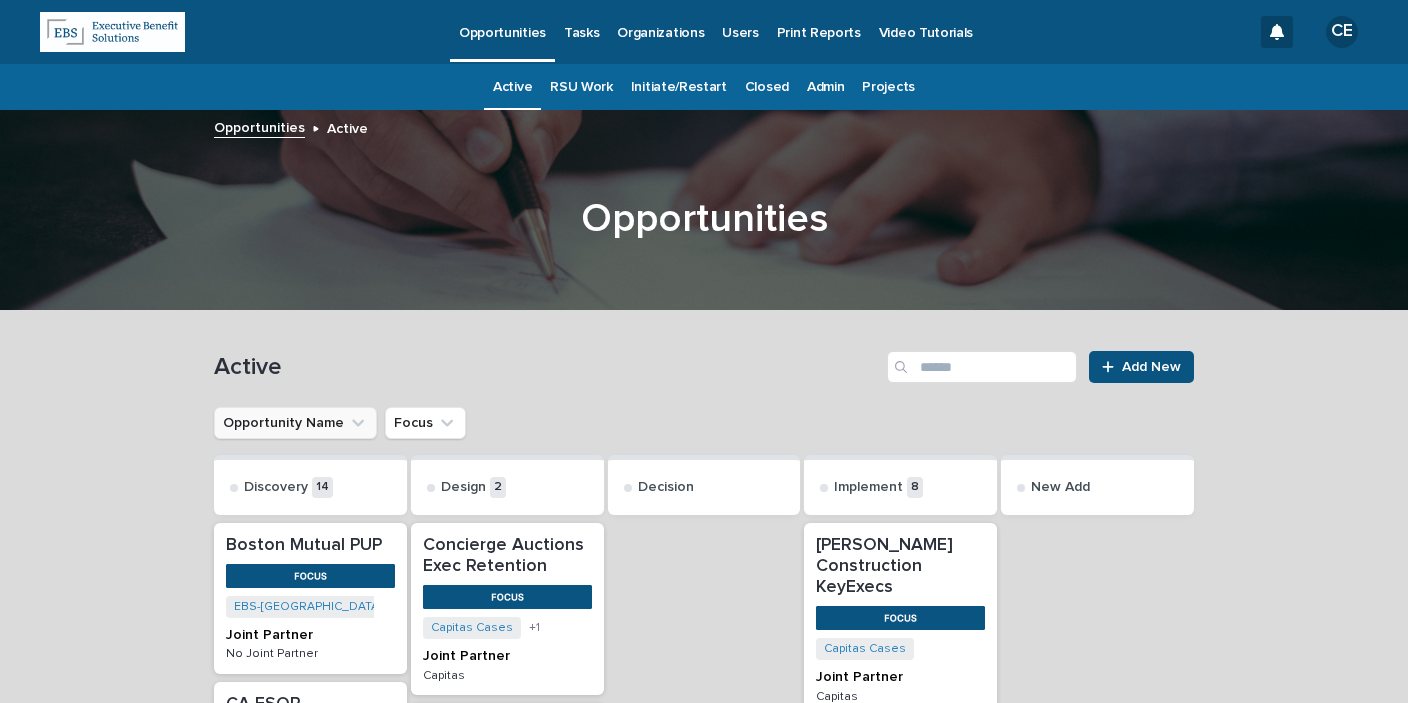 click on "Opportunity Name" at bounding box center [295, 423] 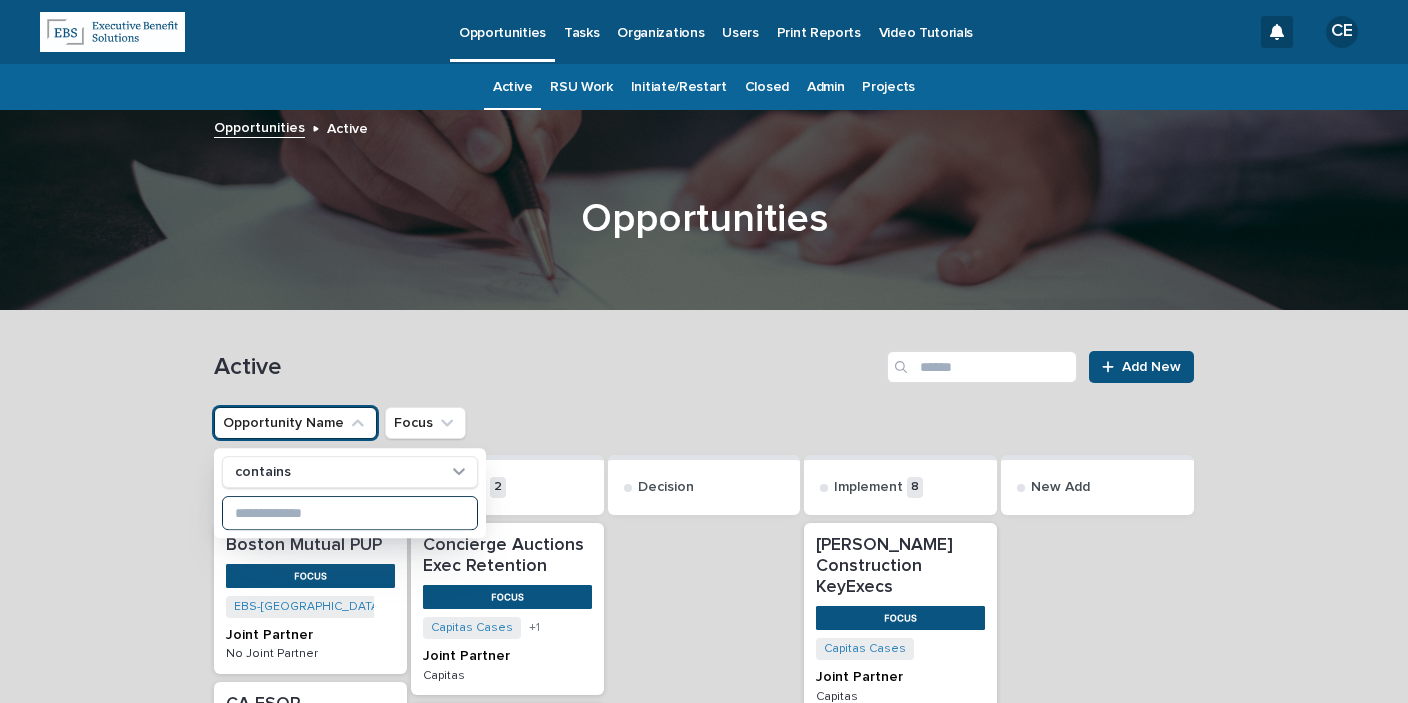 click at bounding box center [350, 513] 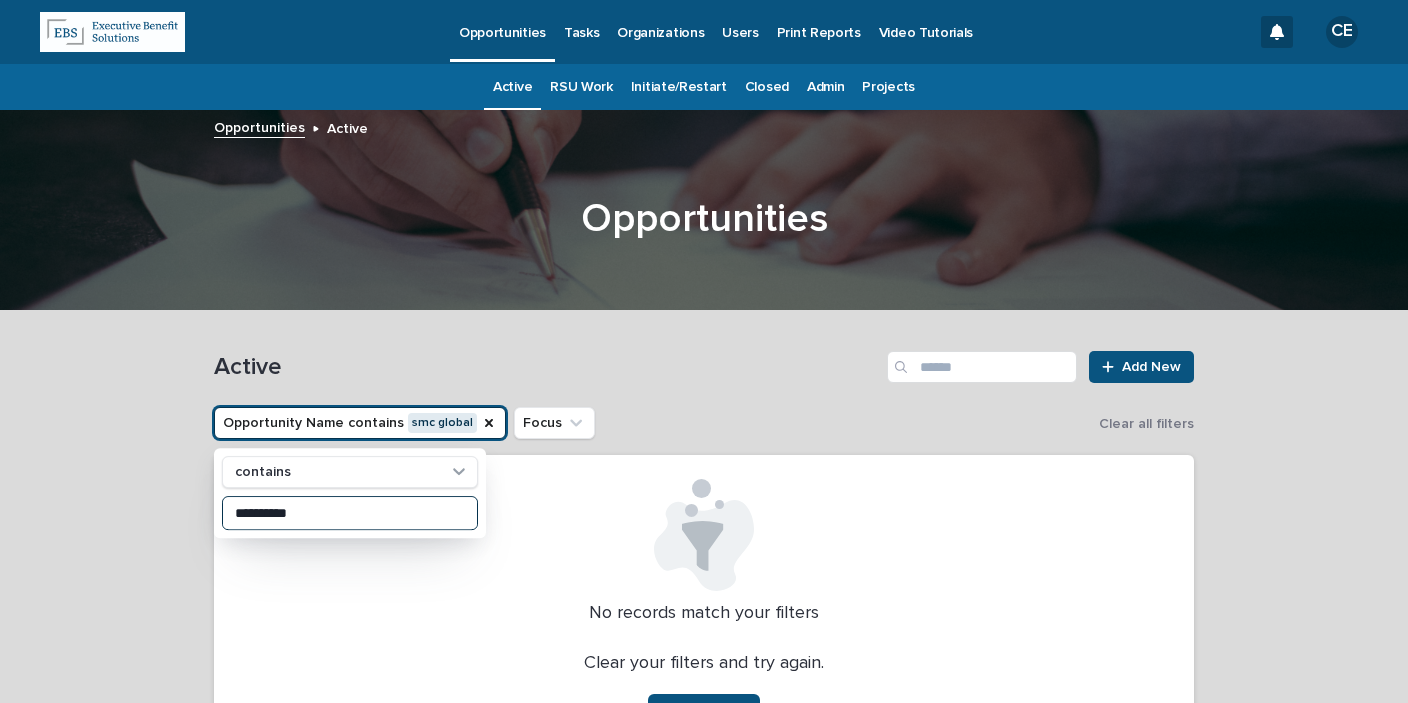 click on "**********" at bounding box center (350, 513) 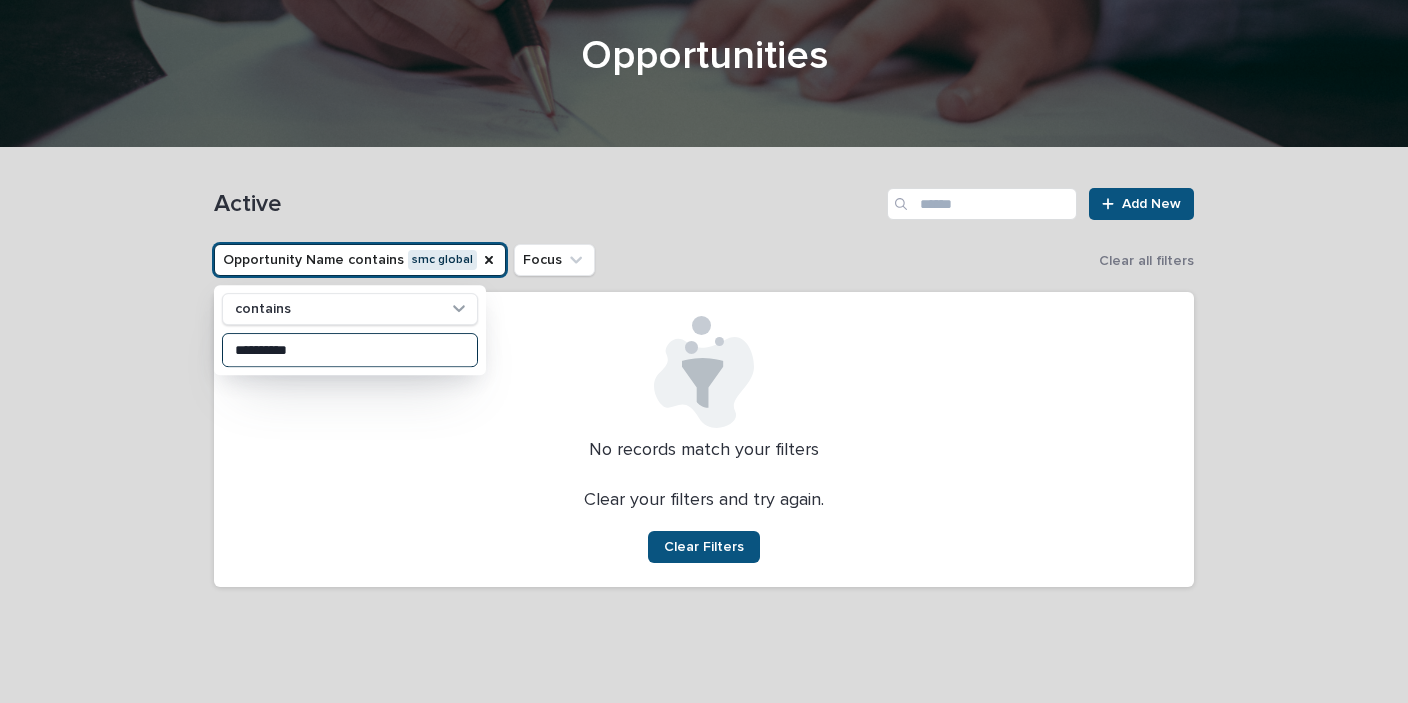 scroll, scrollTop: 0, scrollLeft: 0, axis: both 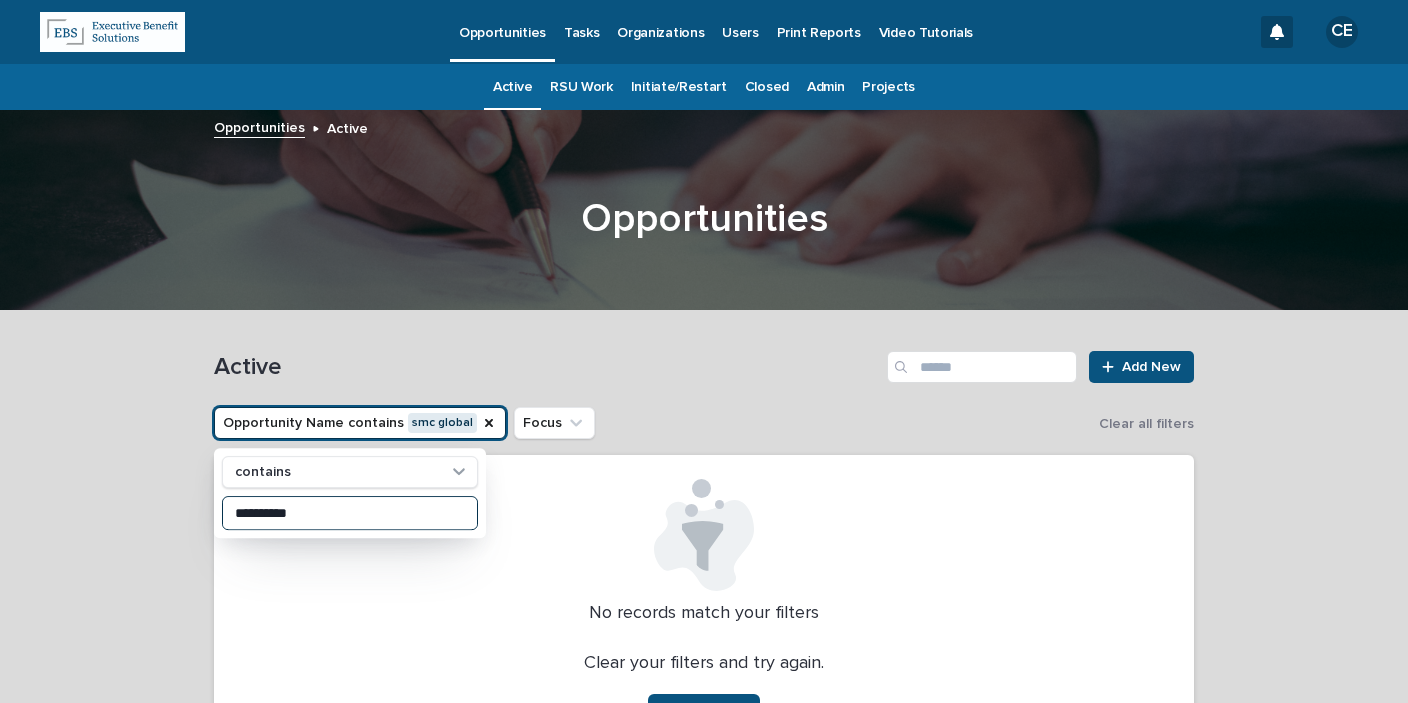 type on "**********" 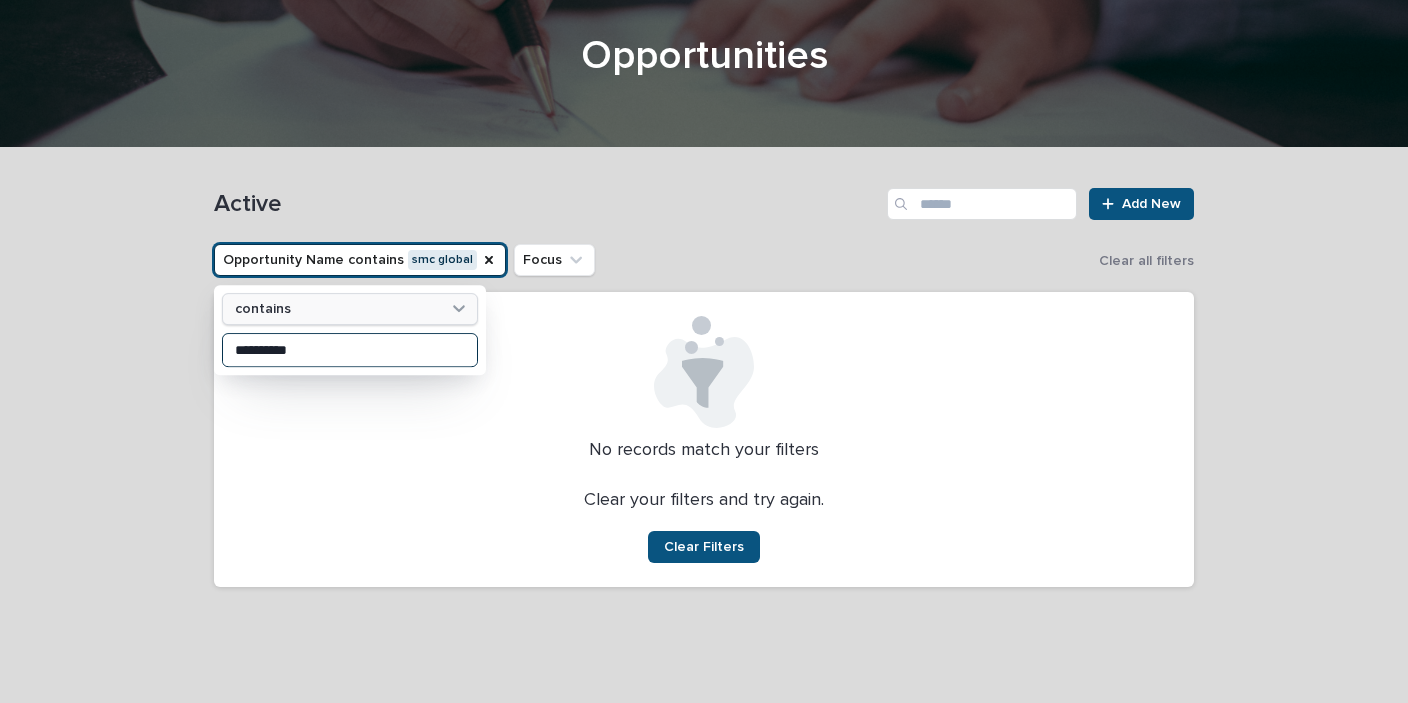 scroll, scrollTop: 0, scrollLeft: 0, axis: both 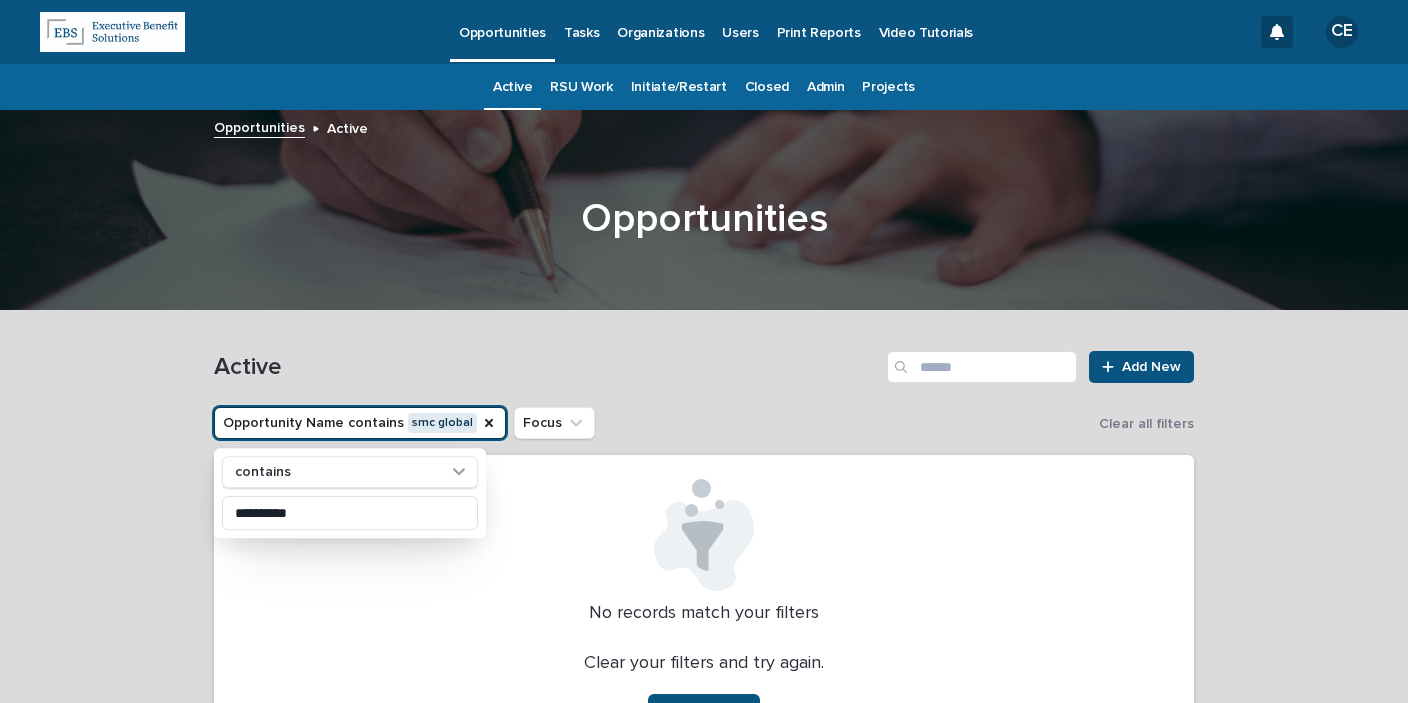 click on "Organizations" at bounding box center (660, 21) 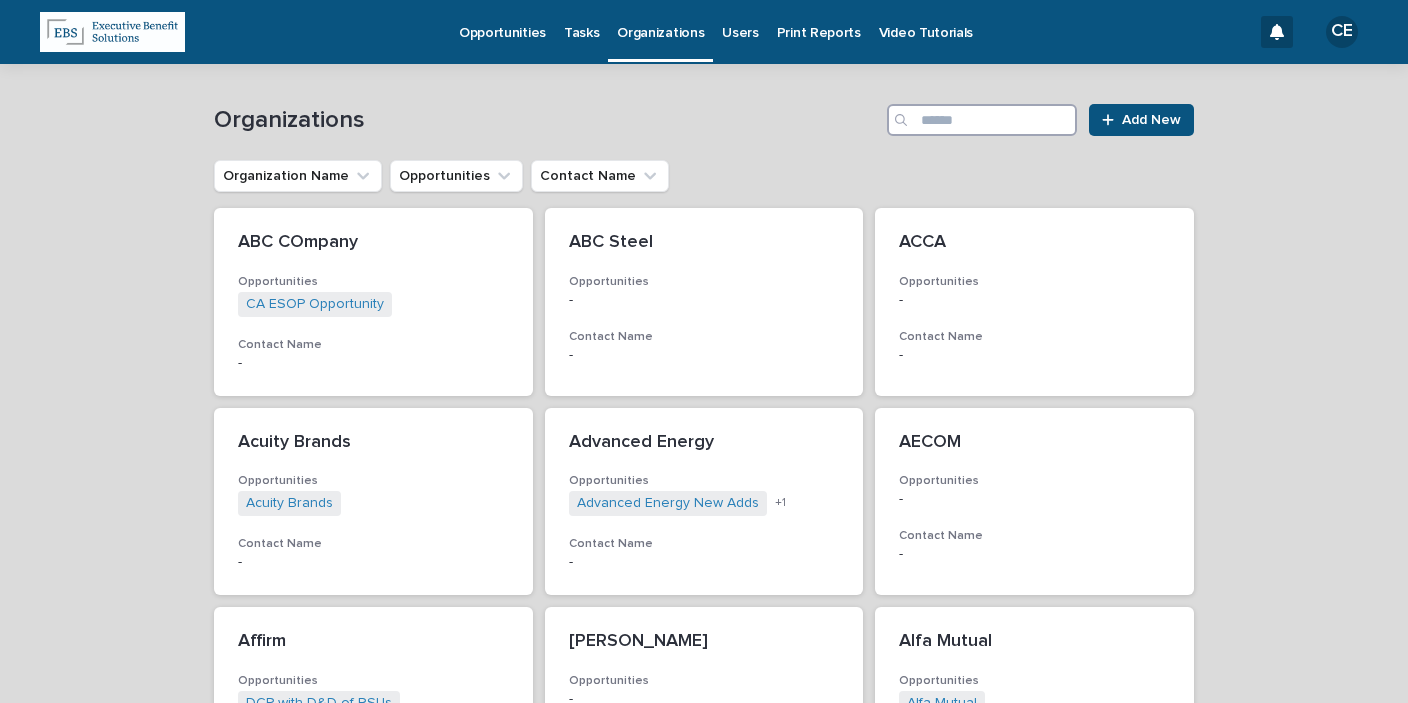 click at bounding box center [982, 120] 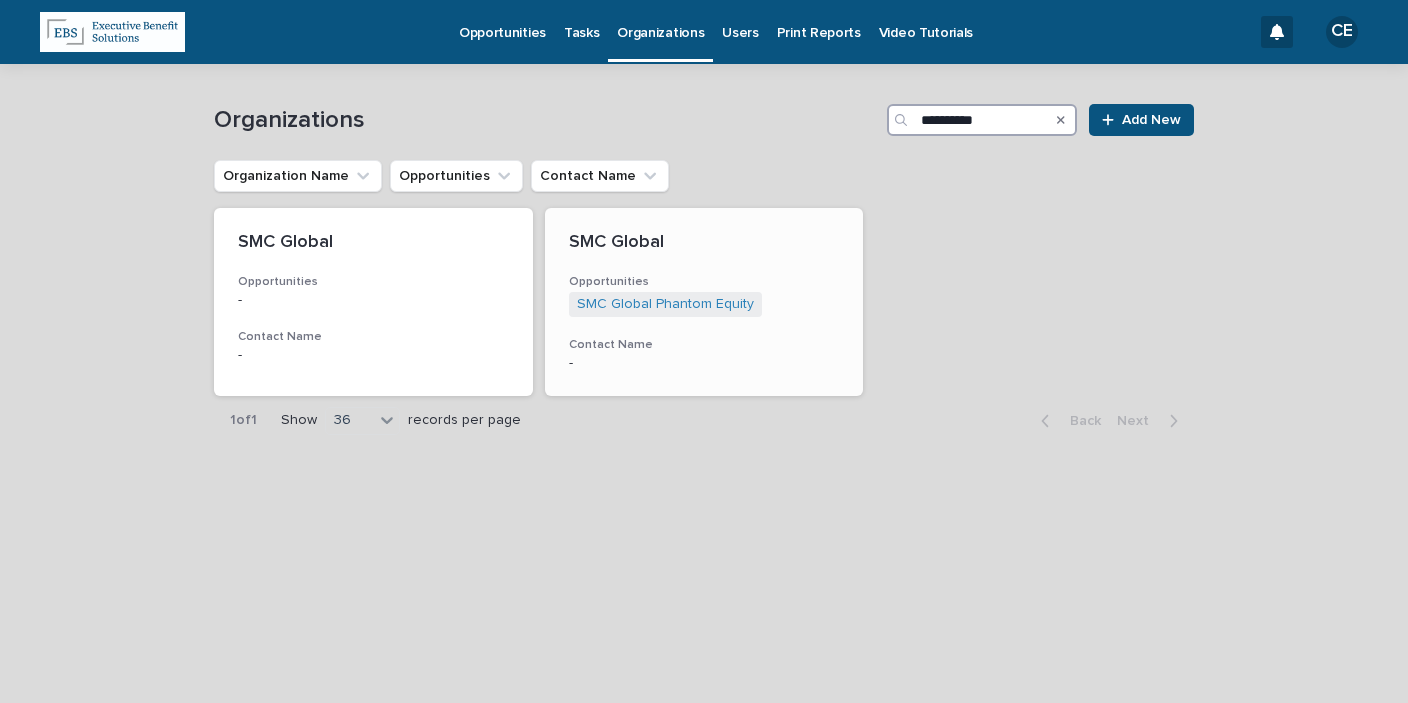 type on "**********" 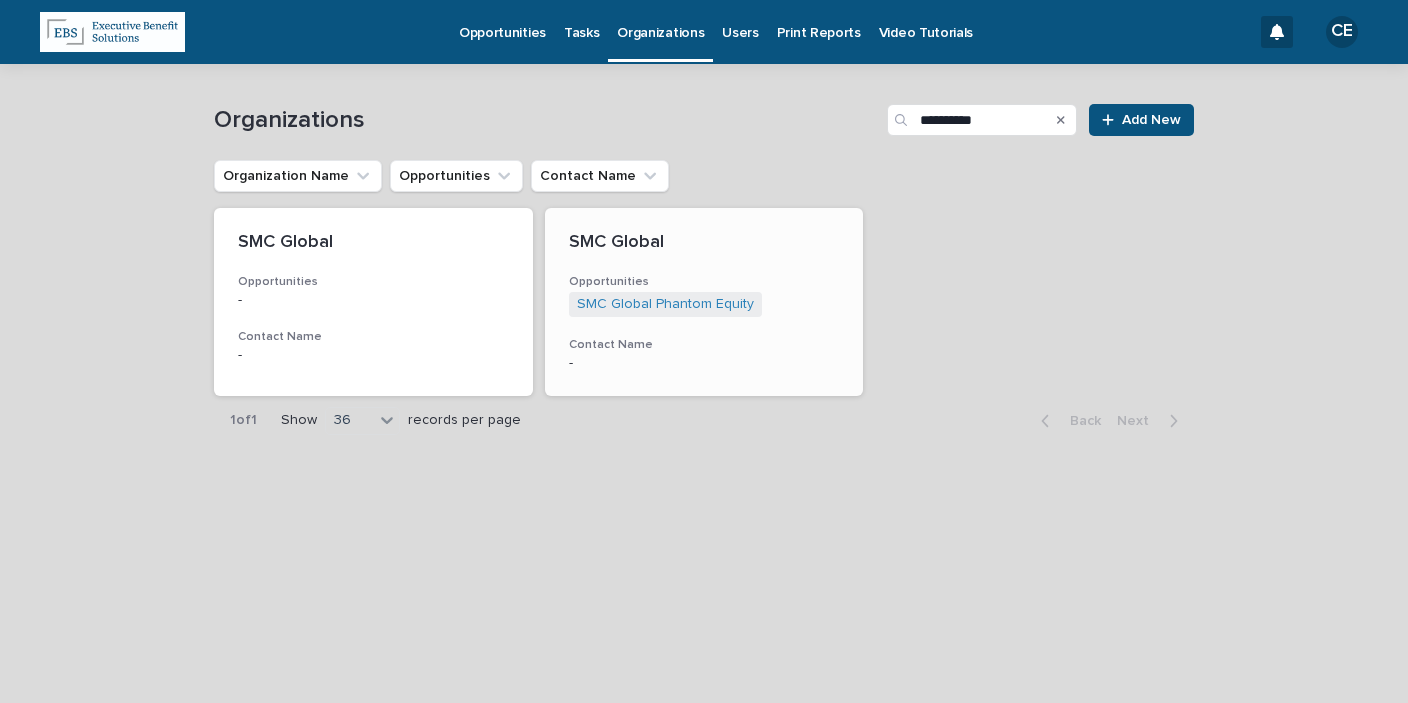 click on "SMC Global" at bounding box center [616, 242] 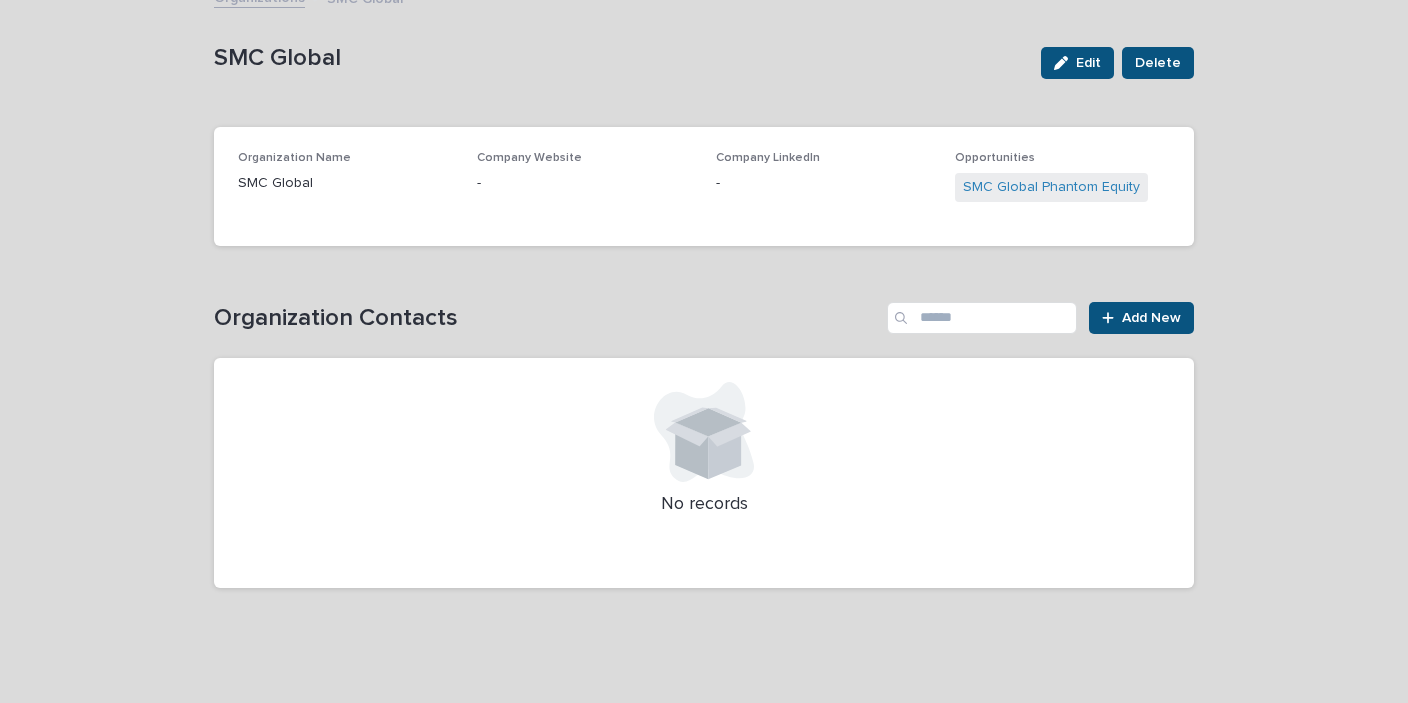 scroll, scrollTop: 0, scrollLeft: 0, axis: both 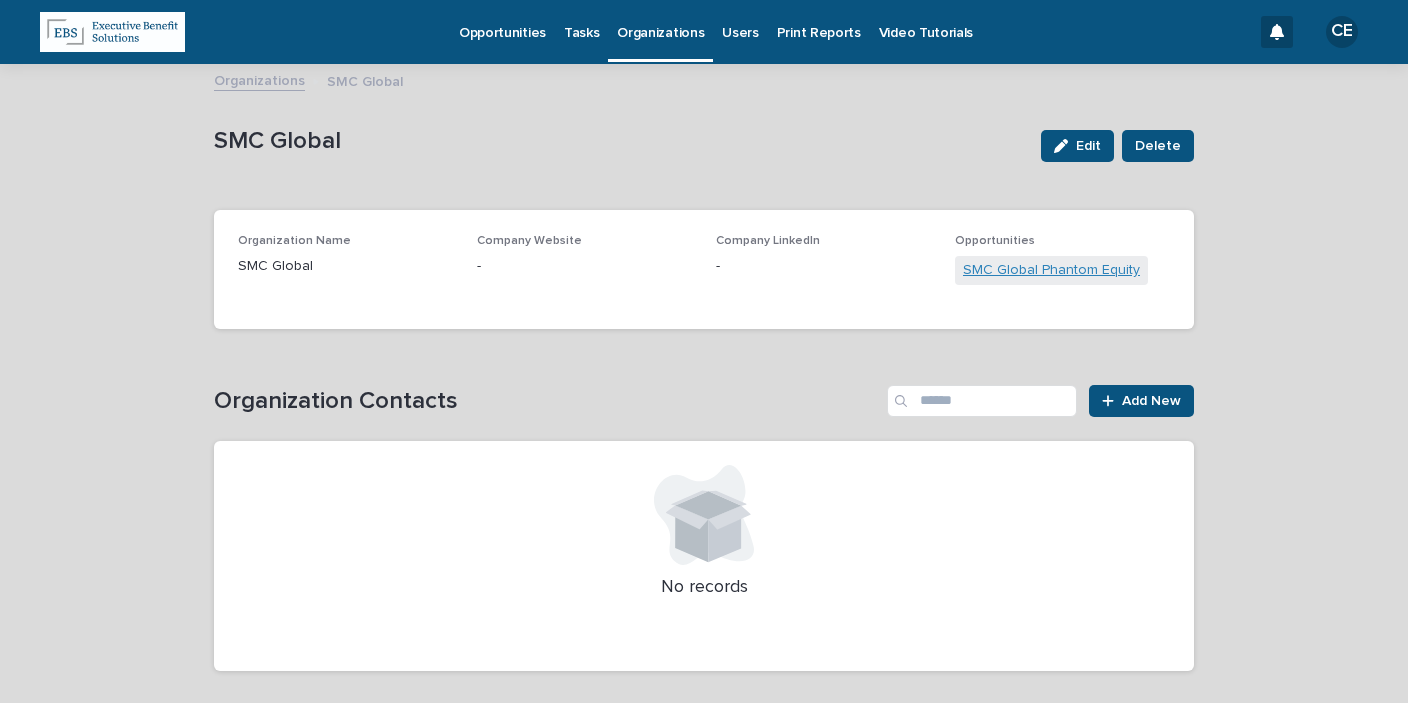 click on "SMC Global Phantom Equity" at bounding box center (1051, 270) 